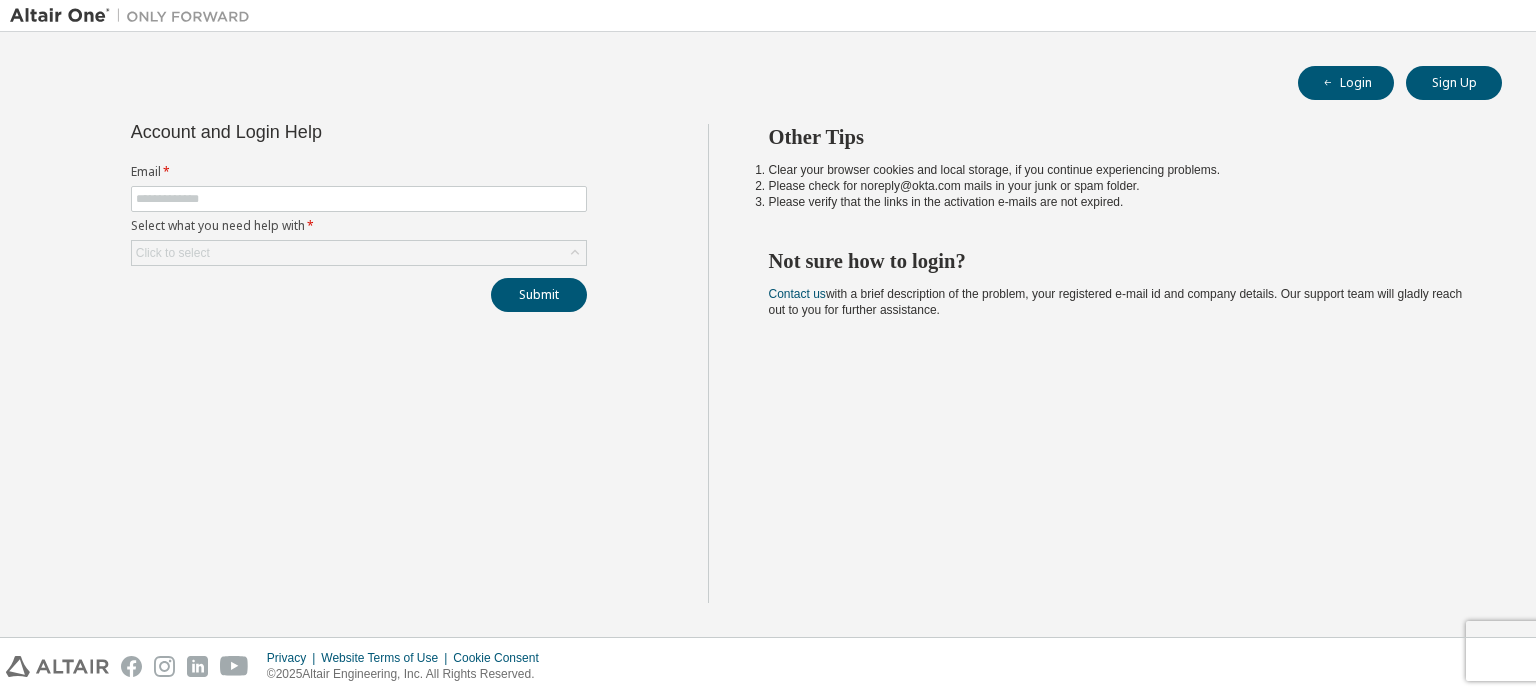 scroll, scrollTop: 0, scrollLeft: 0, axis: both 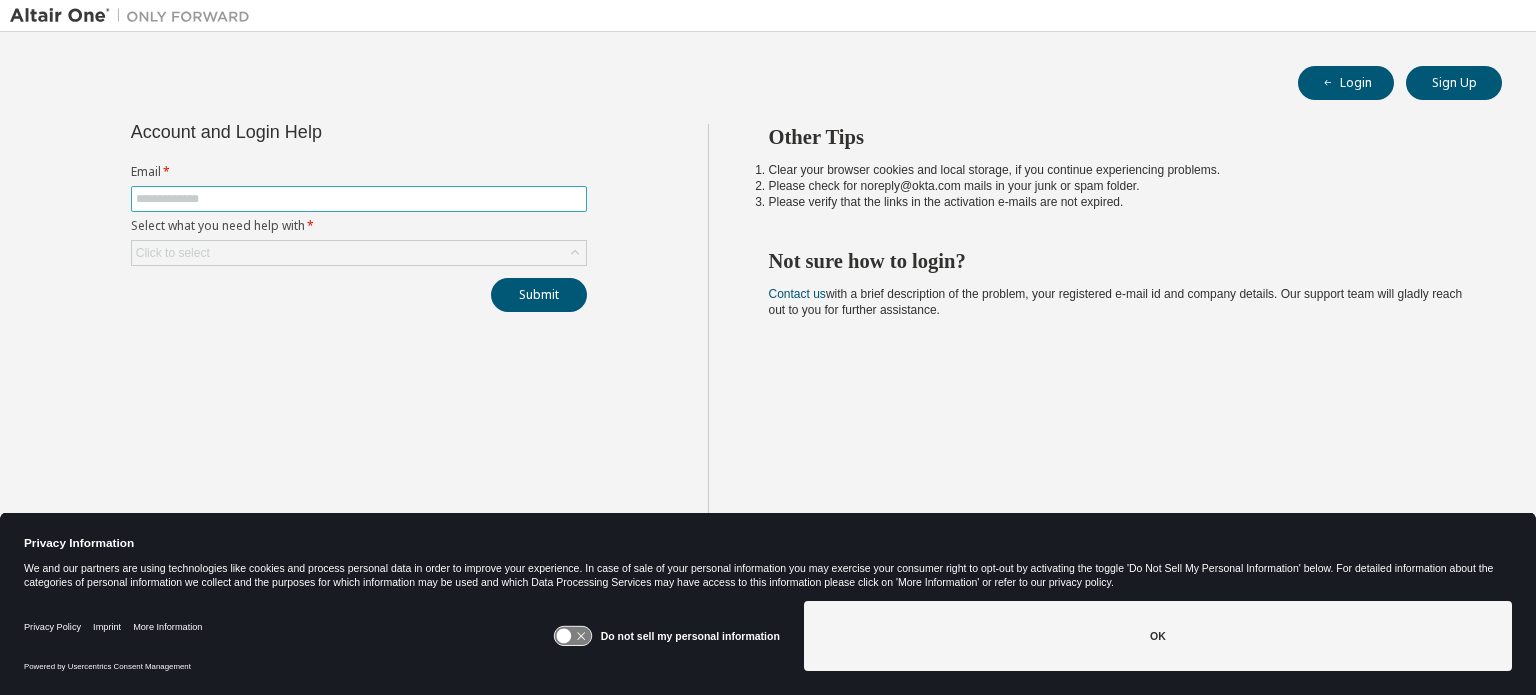 click at bounding box center (359, 199) 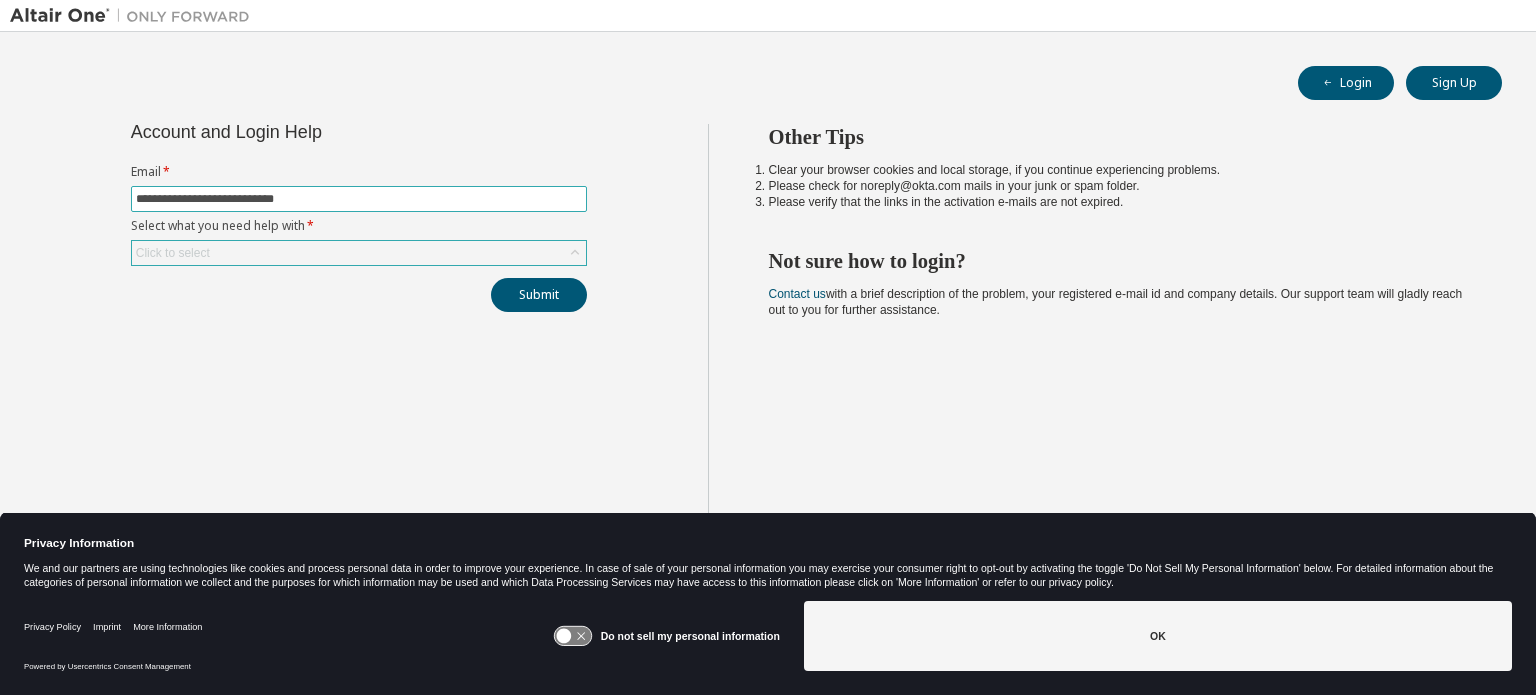 type on "**********" 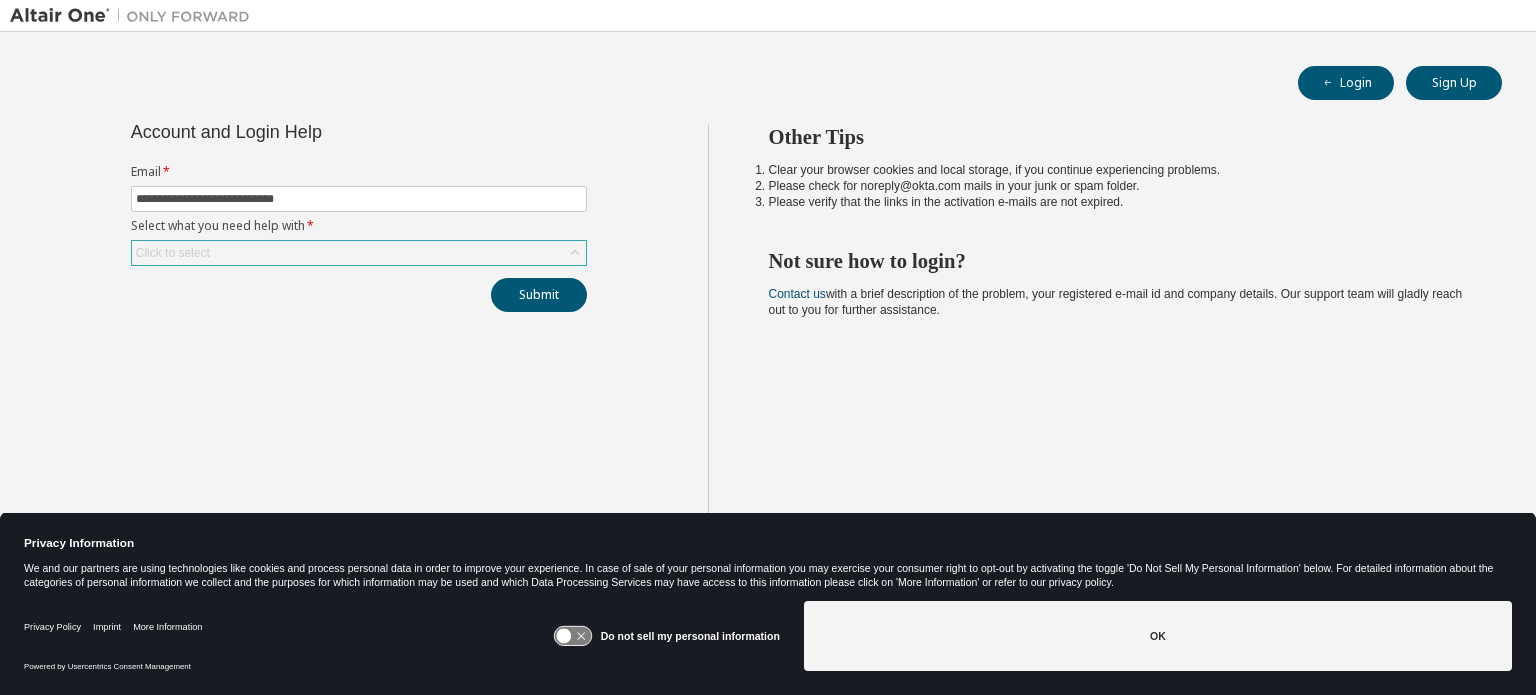click on "Click to select" at bounding box center (359, 253) 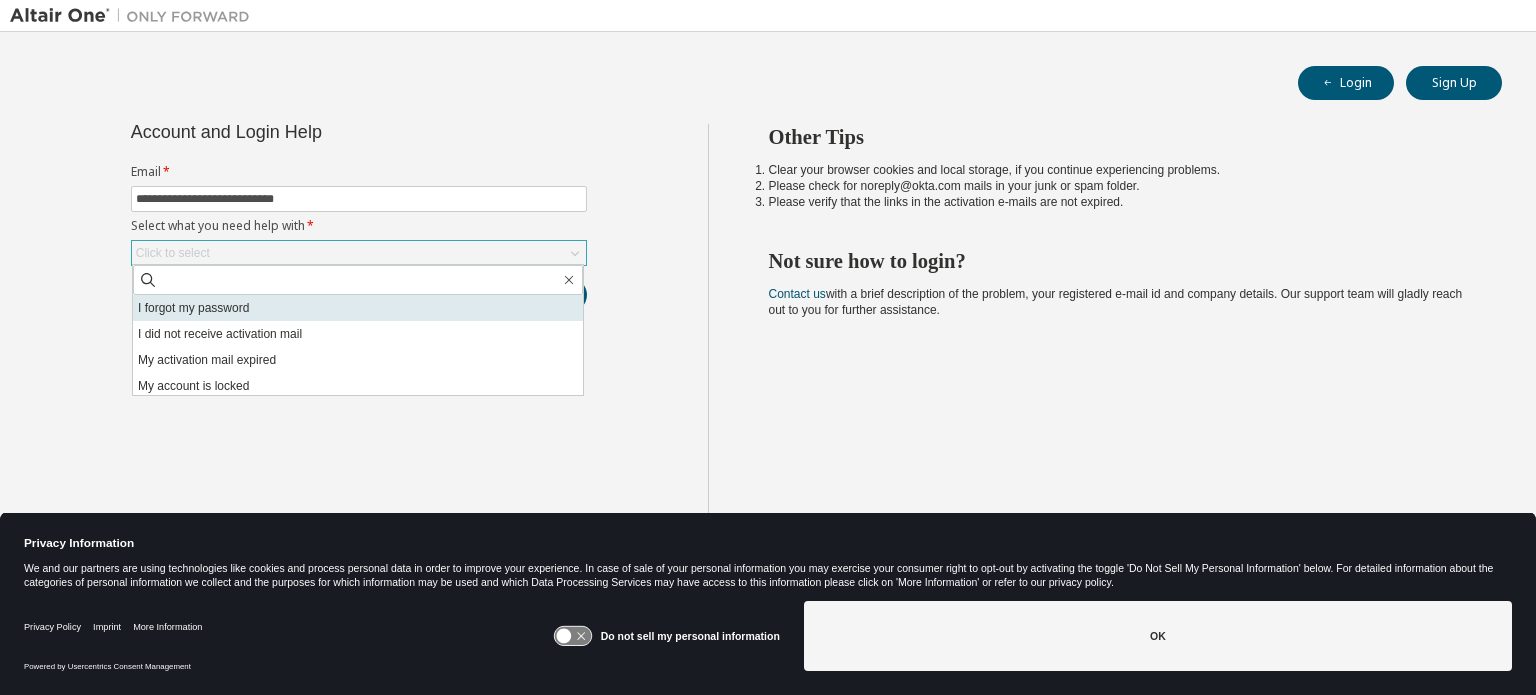 click on "I forgot my password" at bounding box center (358, 308) 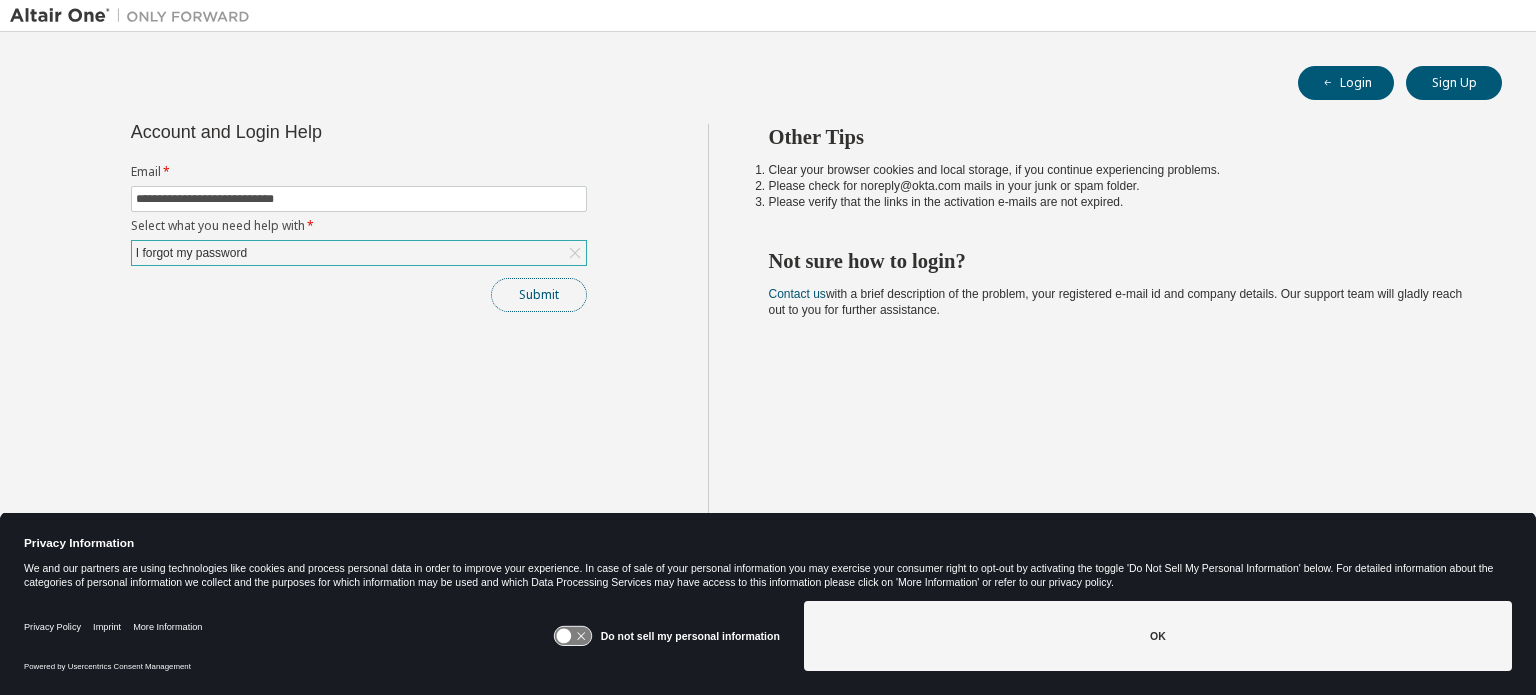 click on "Submit" at bounding box center [539, 295] 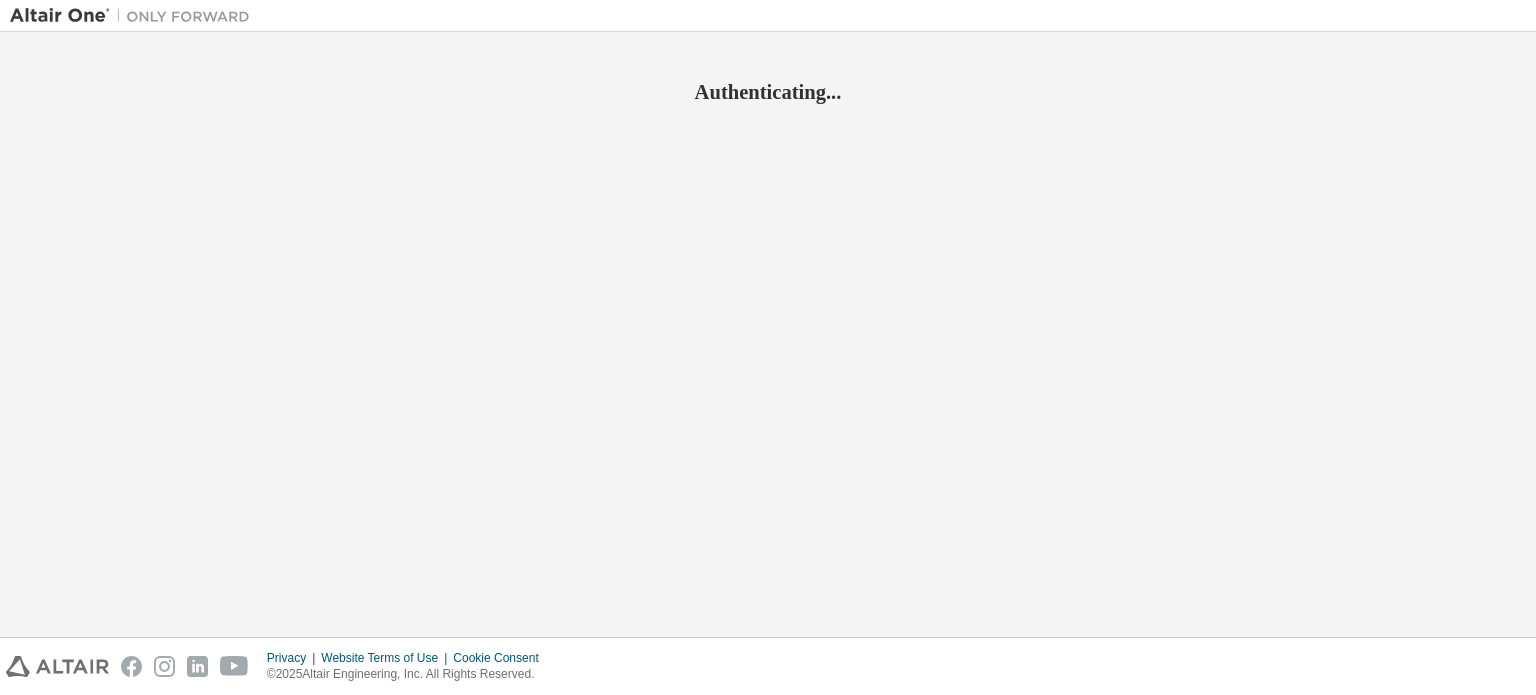 scroll, scrollTop: 0, scrollLeft: 0, axis: both 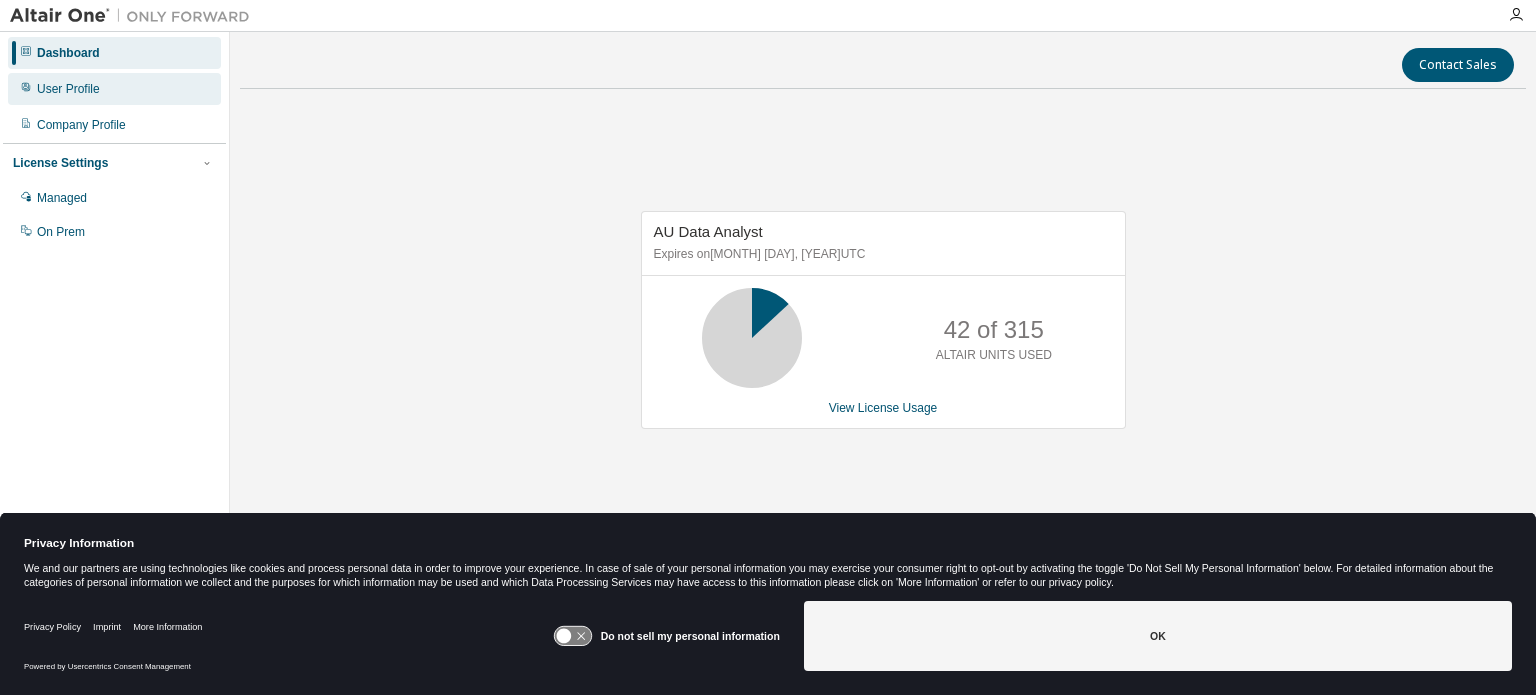 click on "User Profile" at bounding box center (68, 89) 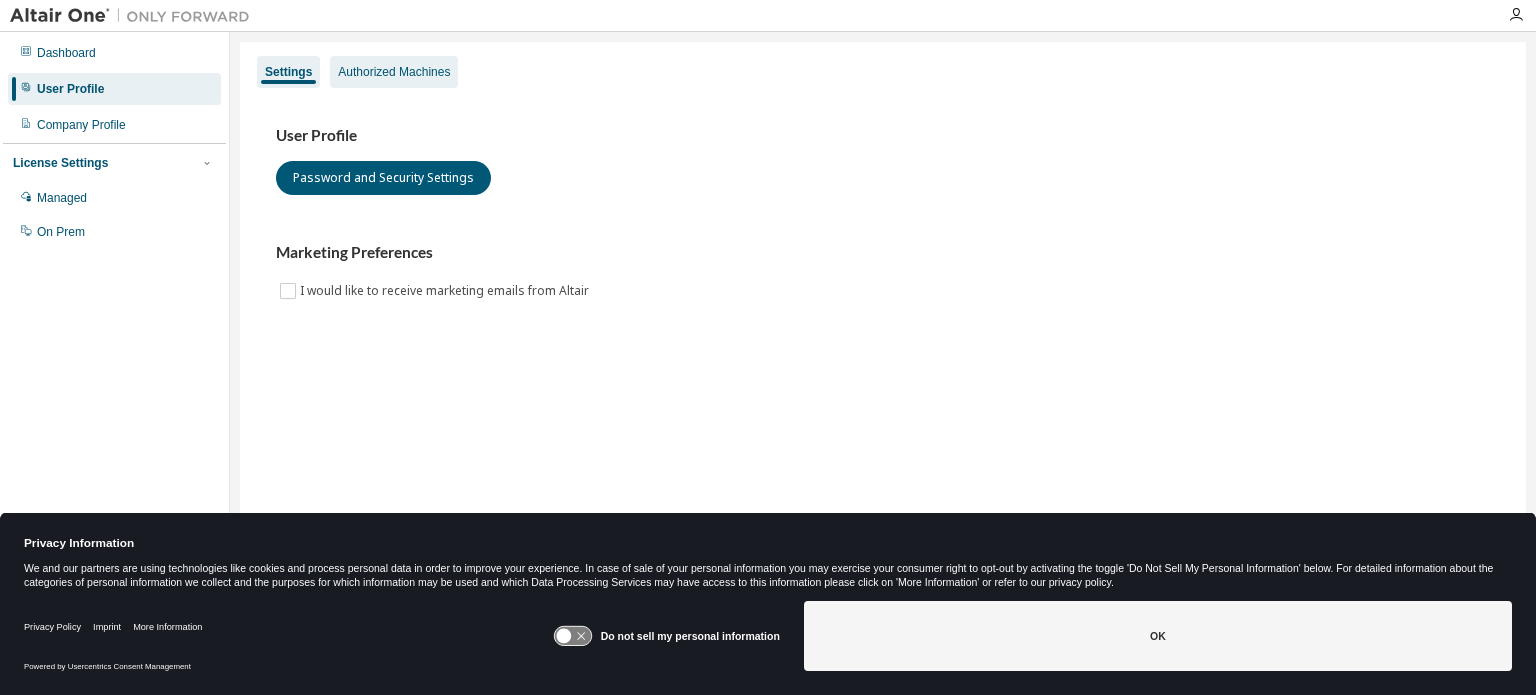 click on "Authorized Machines" at bounding box center [394, 72] 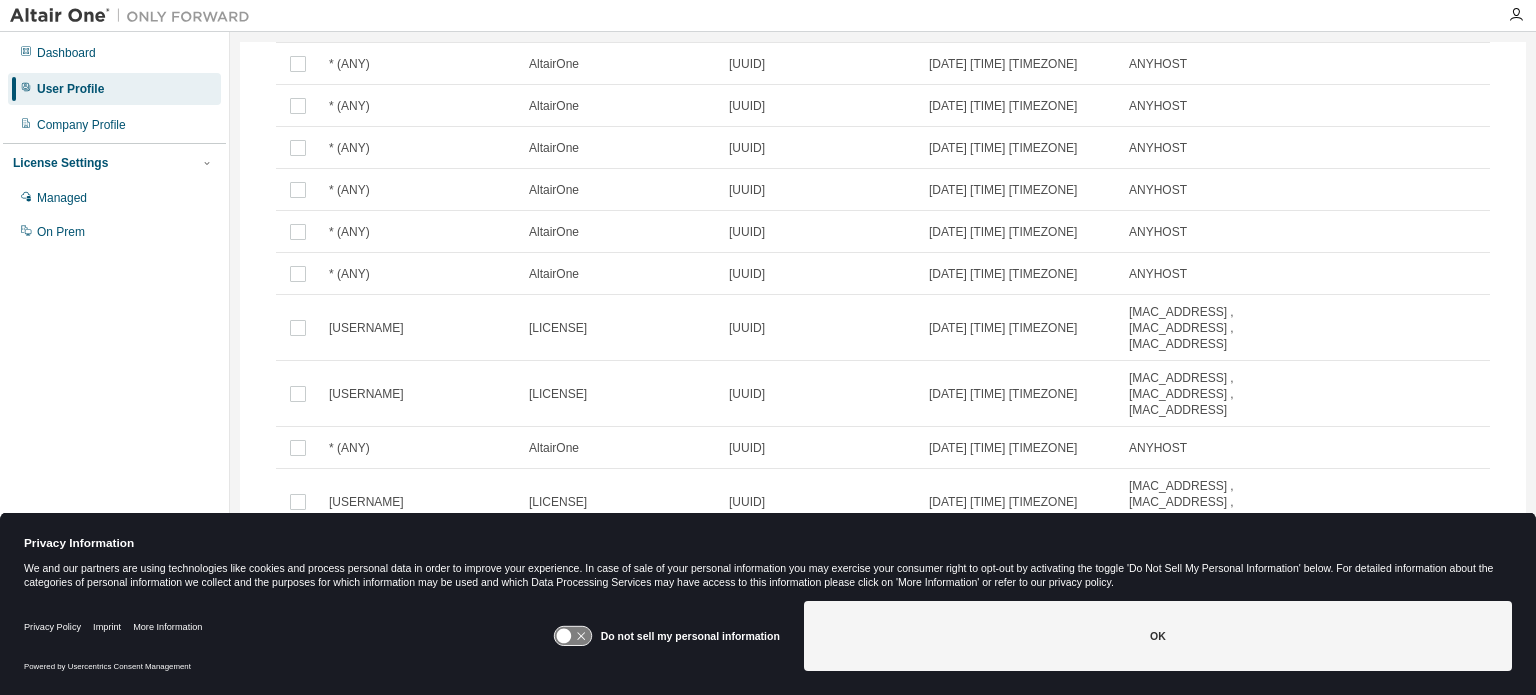 scroll, scrollTop: 203, scrollLeft: 0, axis: vertical 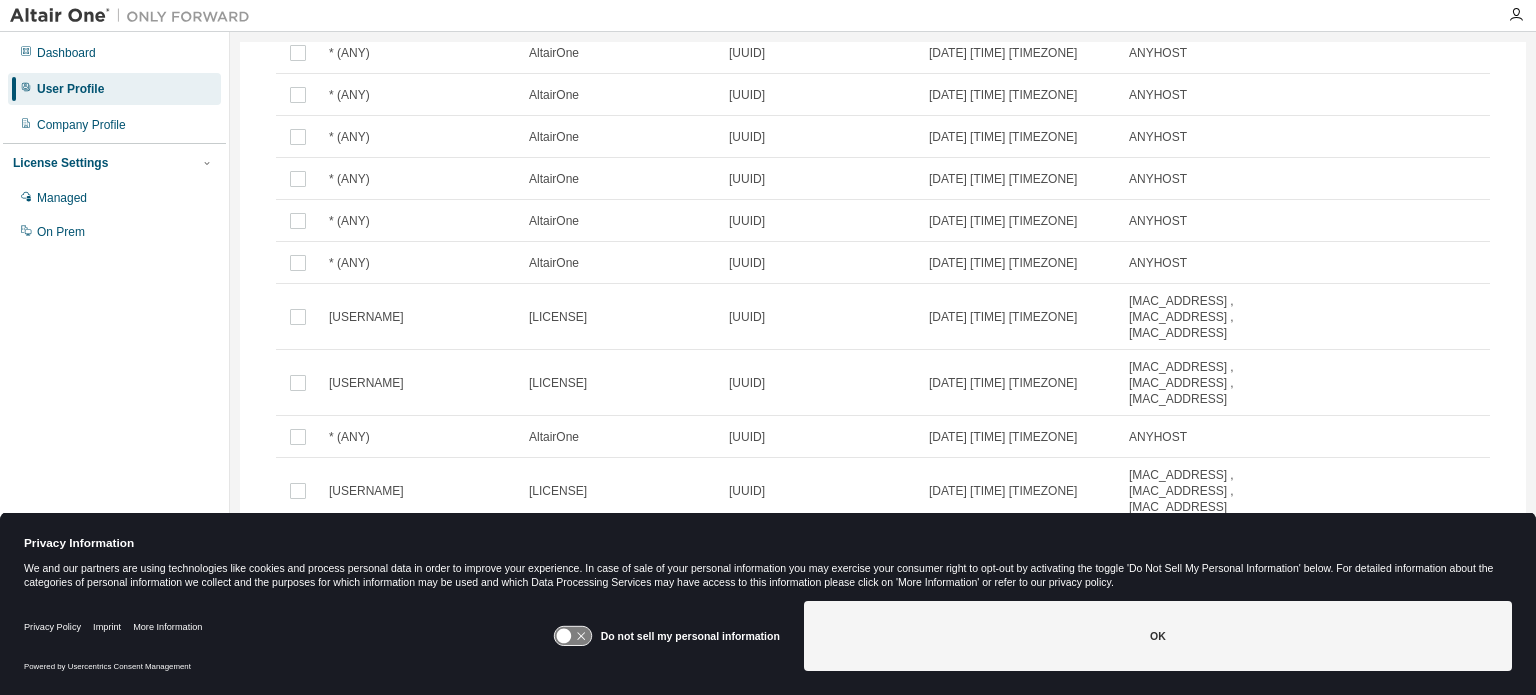 click on "Do not sell my personal information" at bounding box center (690, 636) 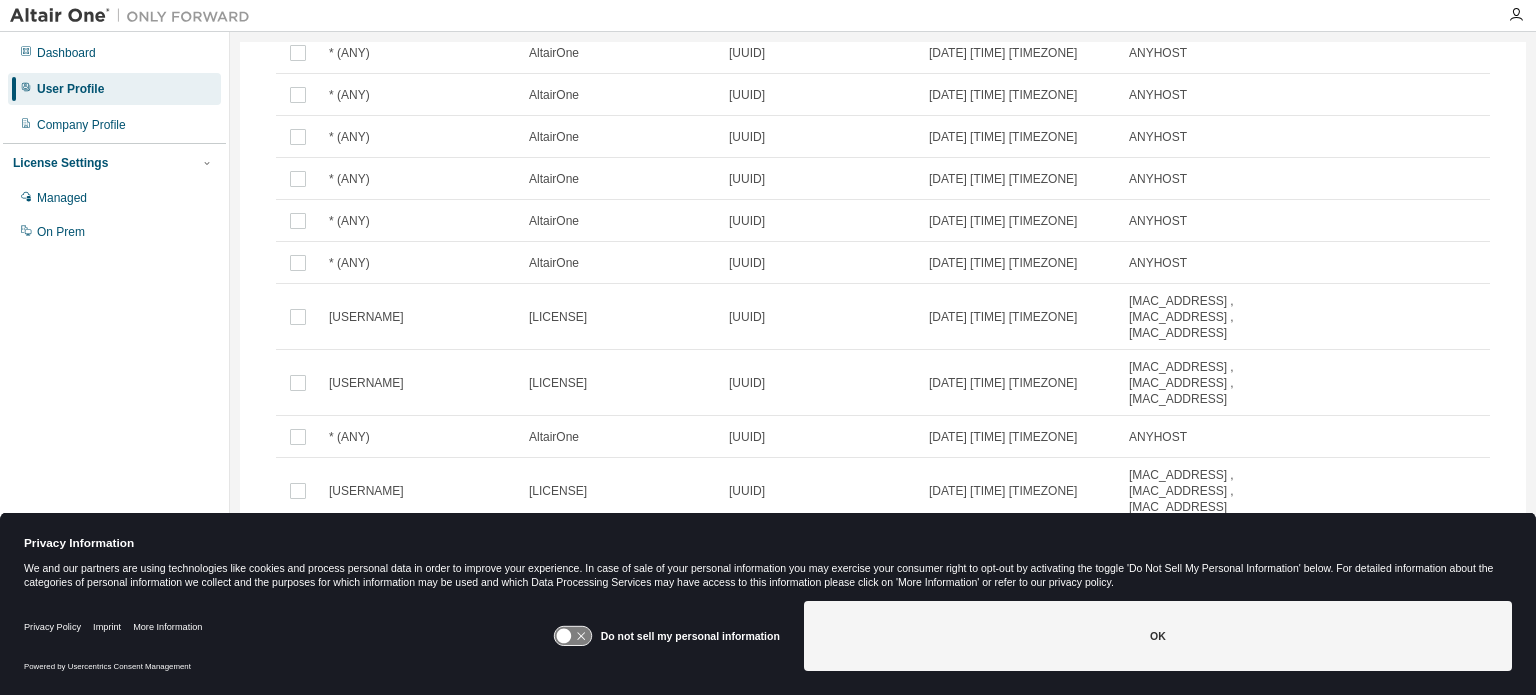 click 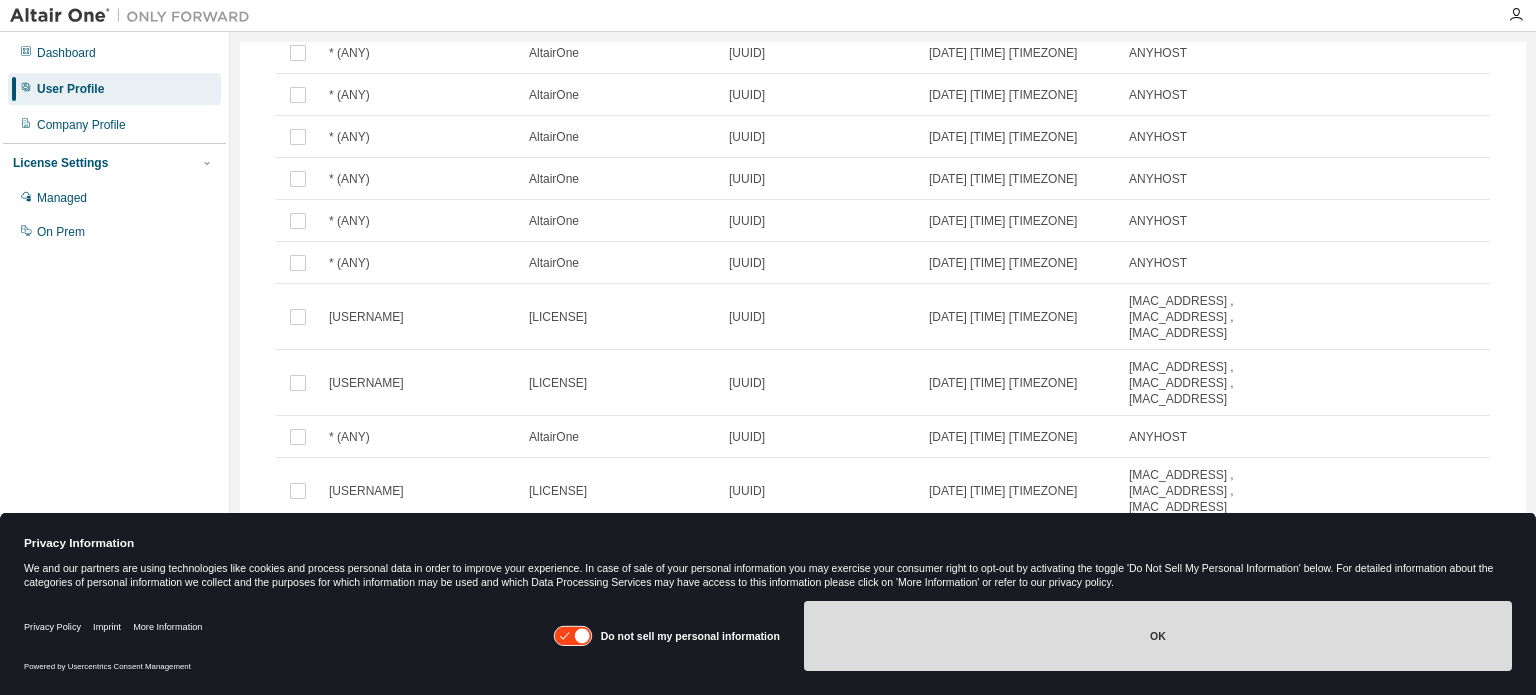 click on "OK" at bounding box center (1158, 636) 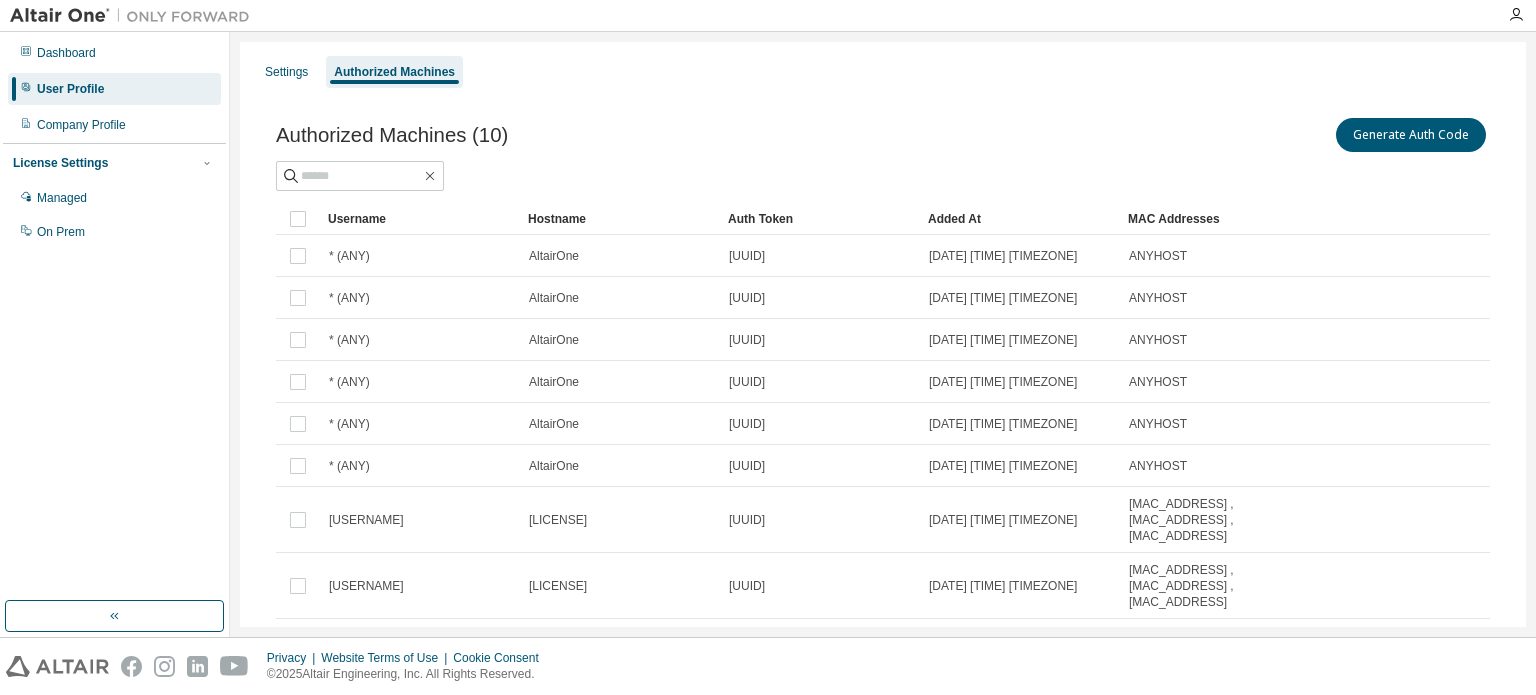 scroll, scrollTop: 203, scrollLeft: 0, axis: vertical 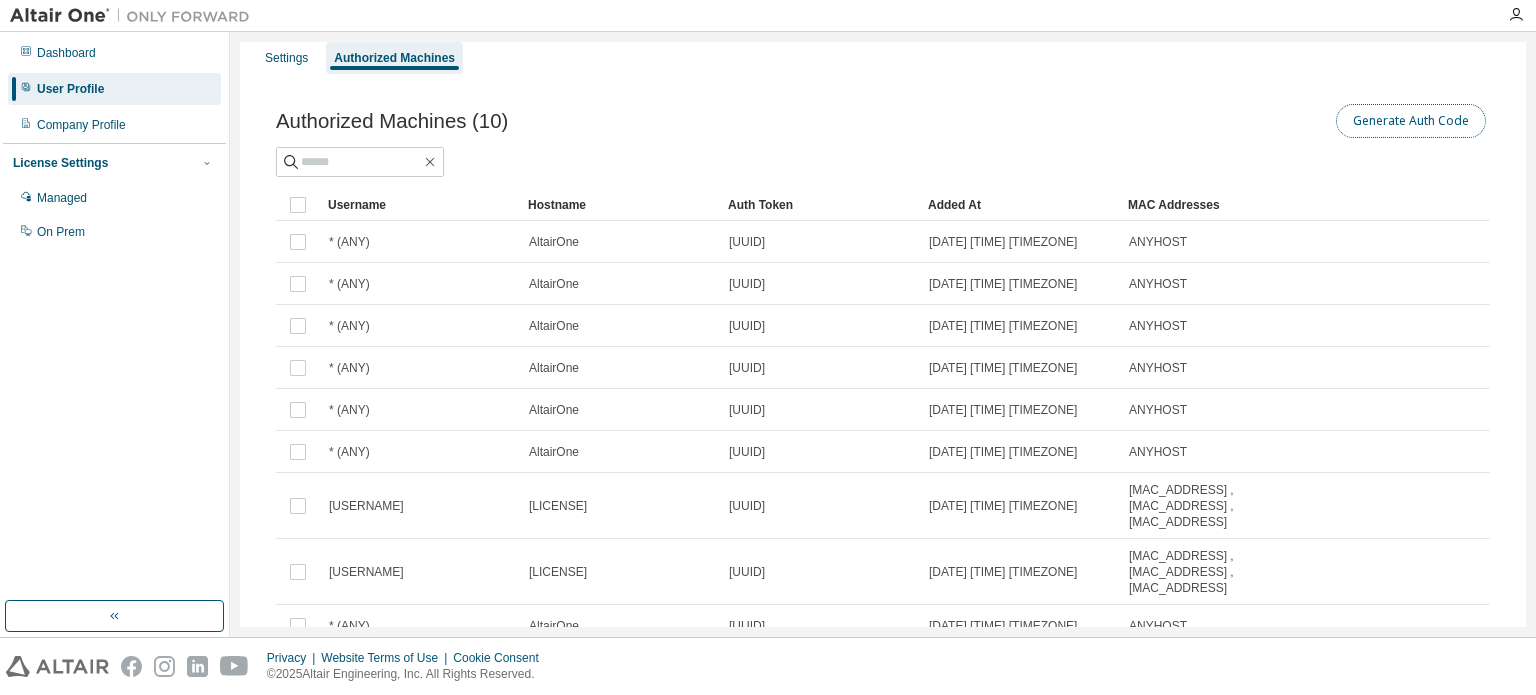 click on "Generate Auth Code" at bounding box center (1411, 121) 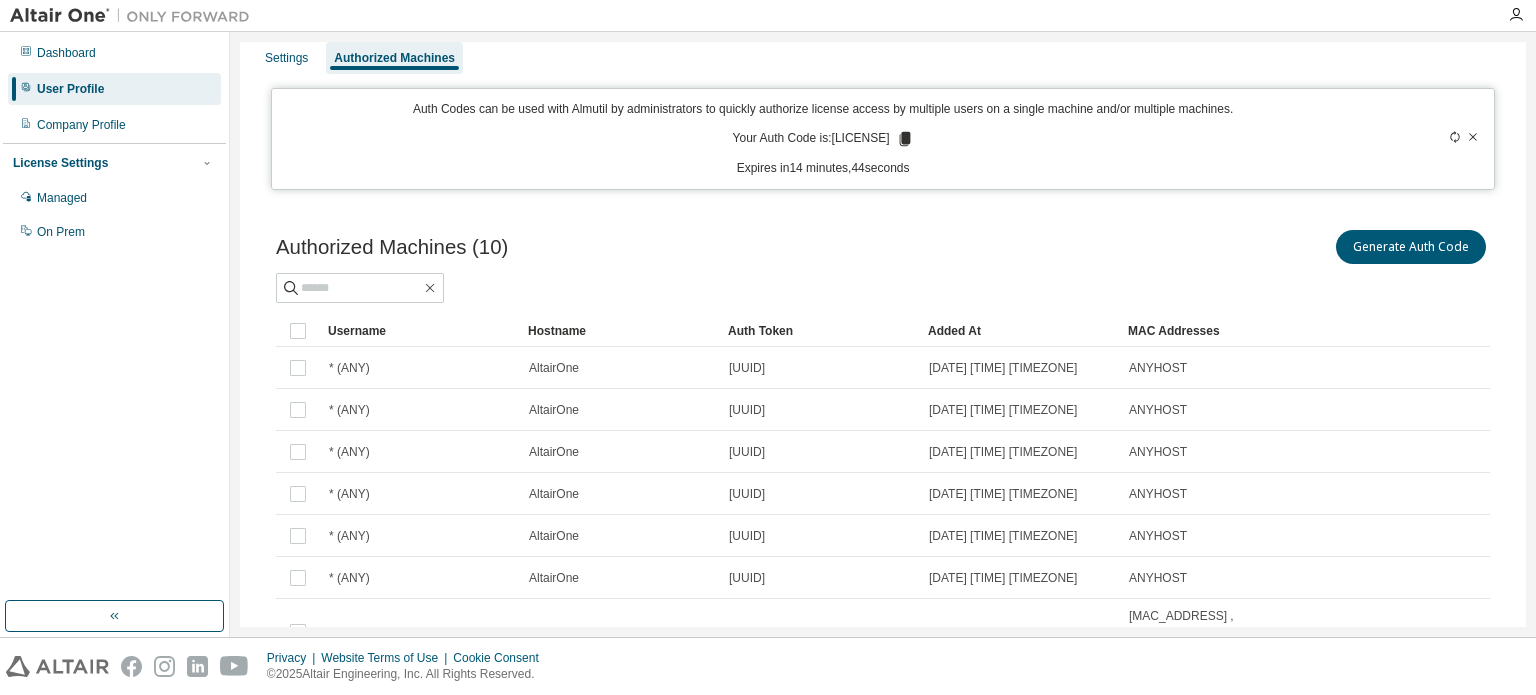 click 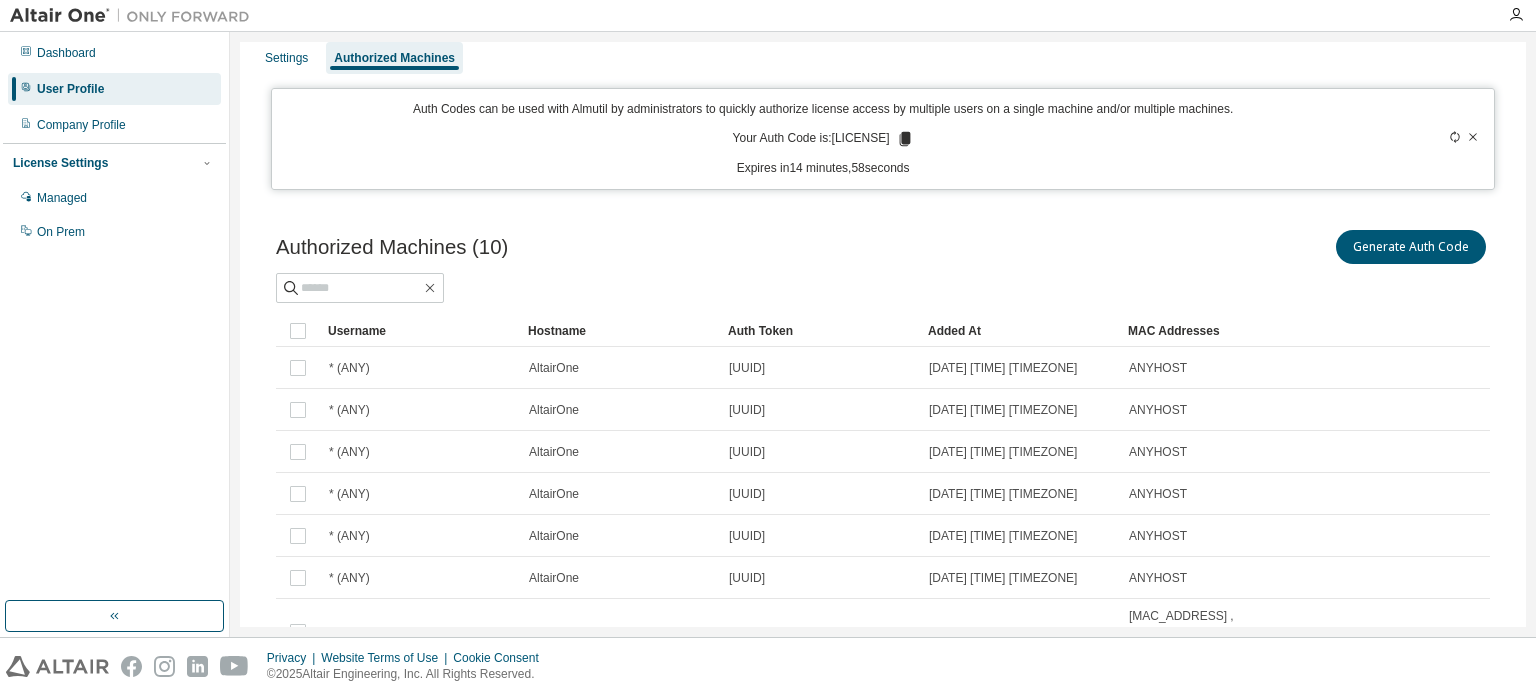 drag, startPoint x: 1444, startPoint y: 139, endPoint x: 1420, endPoint y: 140, distance: 24.020824 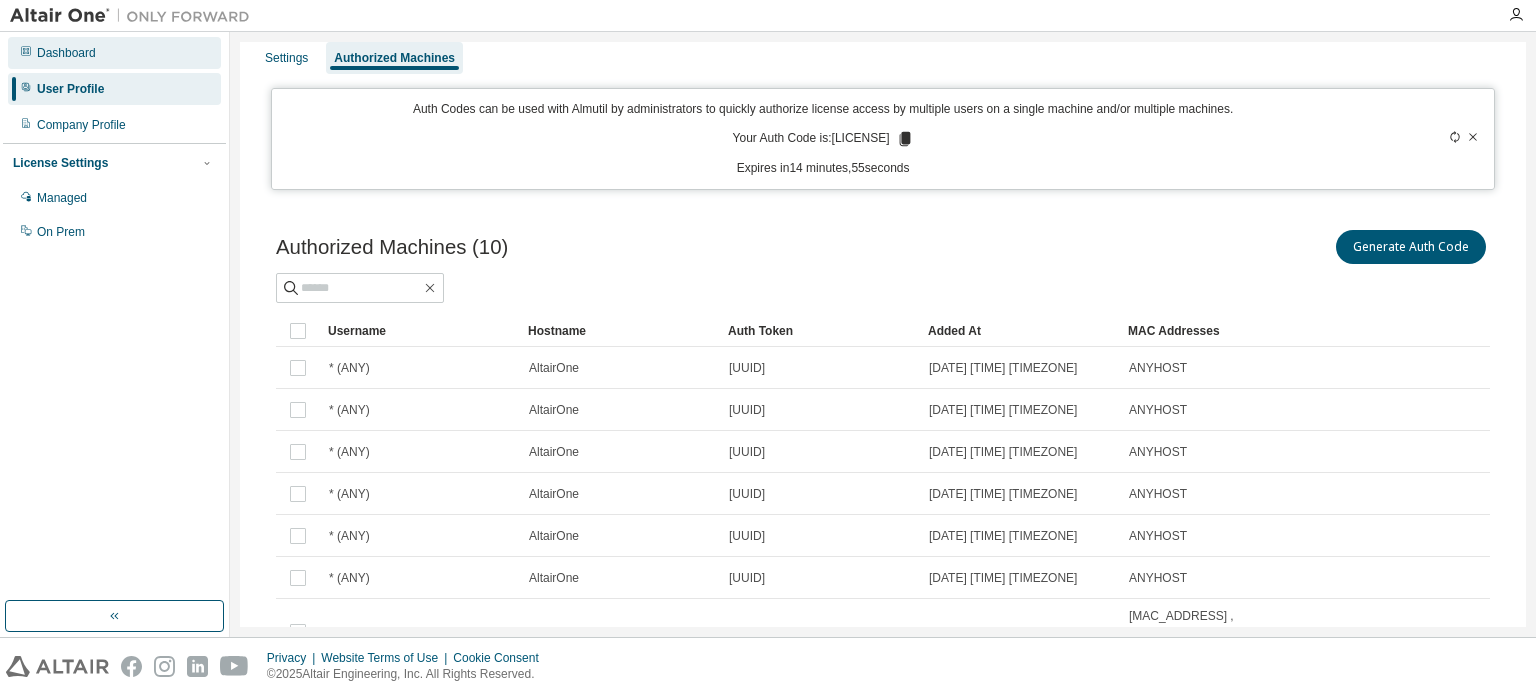 click on "Dashboard" at bounding box center [114, 53] 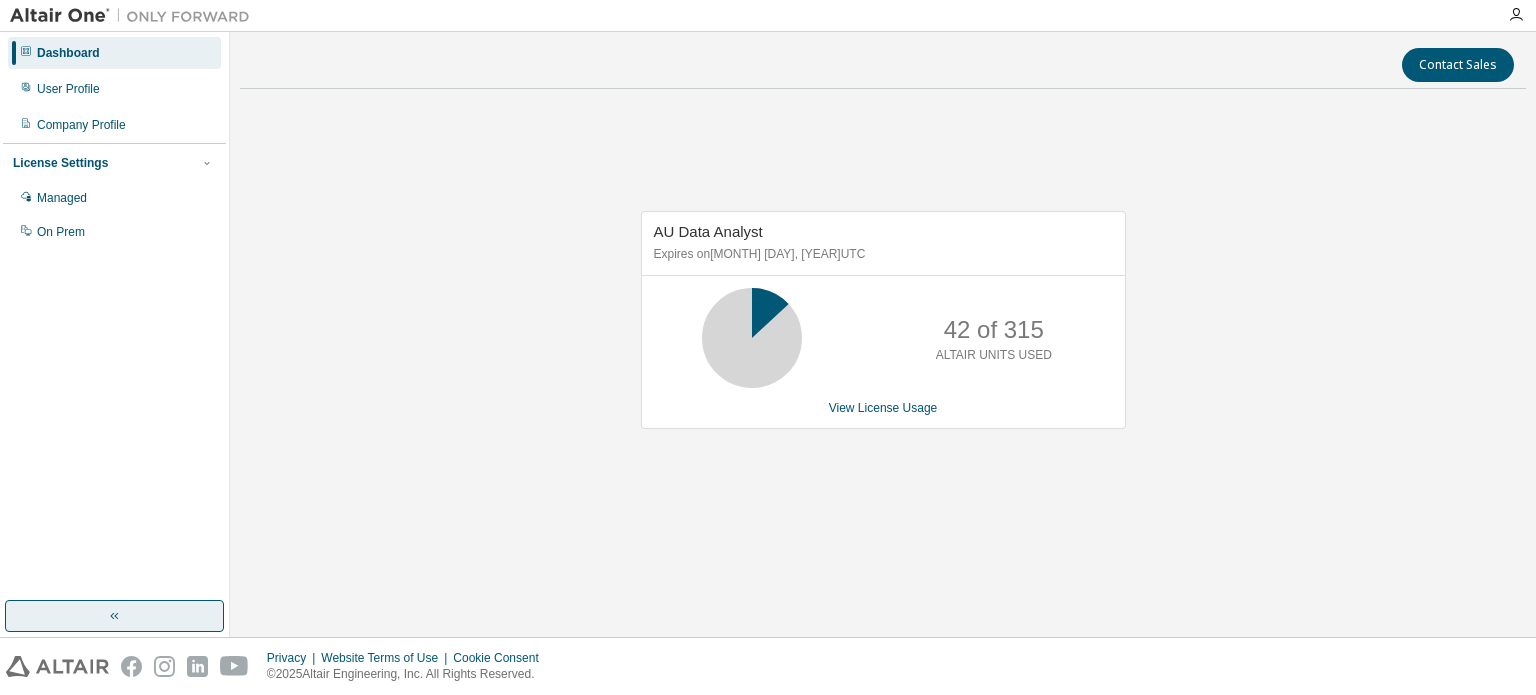 click at bounding box center [114, 616] 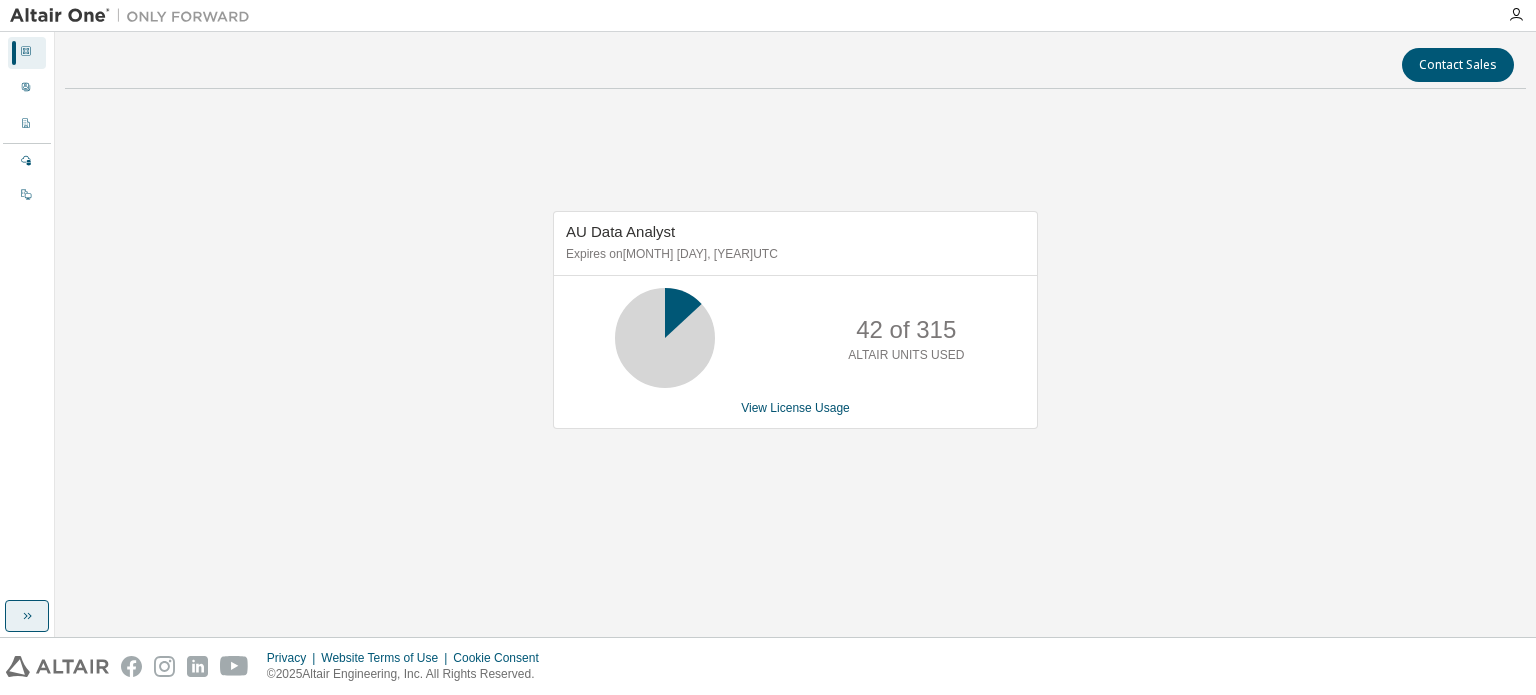 click 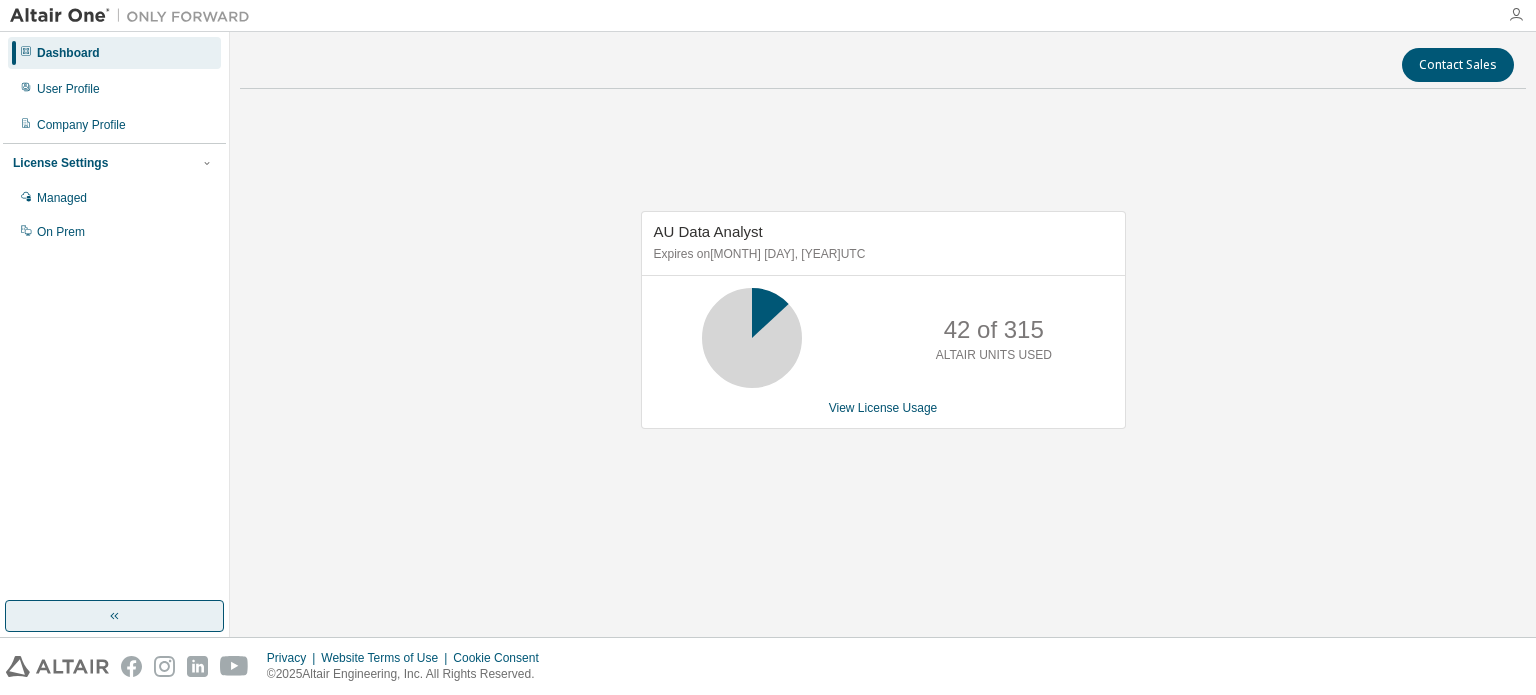 click at bounding box center (1516, 15) 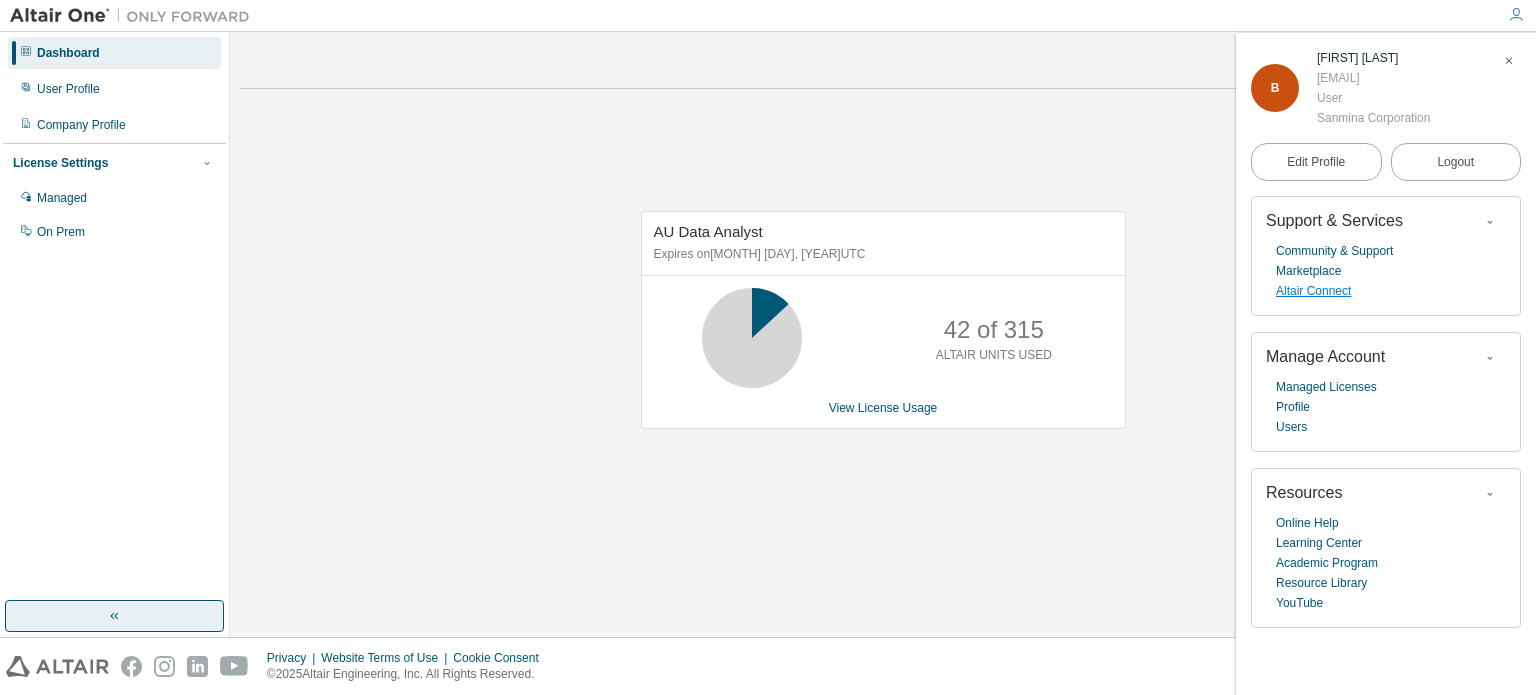 click on "Altair Connect" at bounding box center (1313, 291) 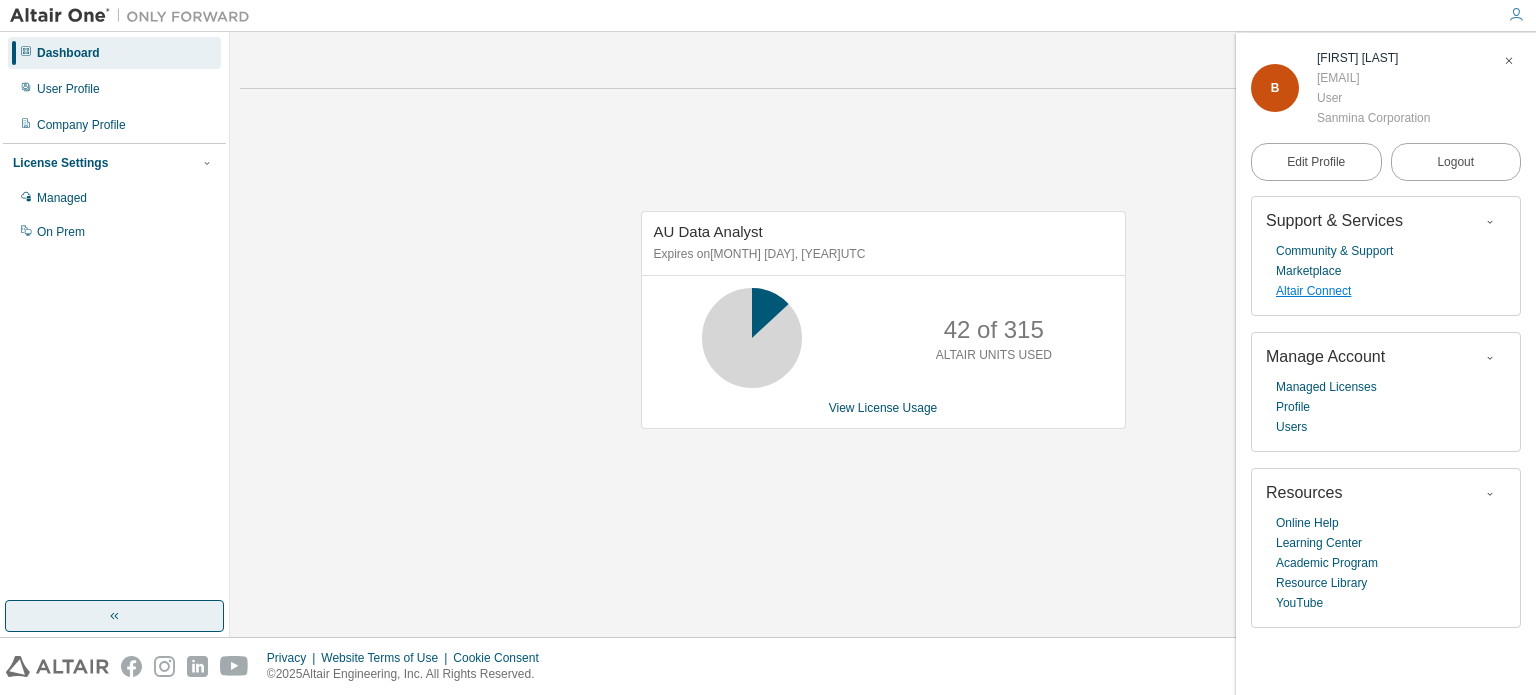 click on "Altair Connect" at bounding box center [1313, 291] 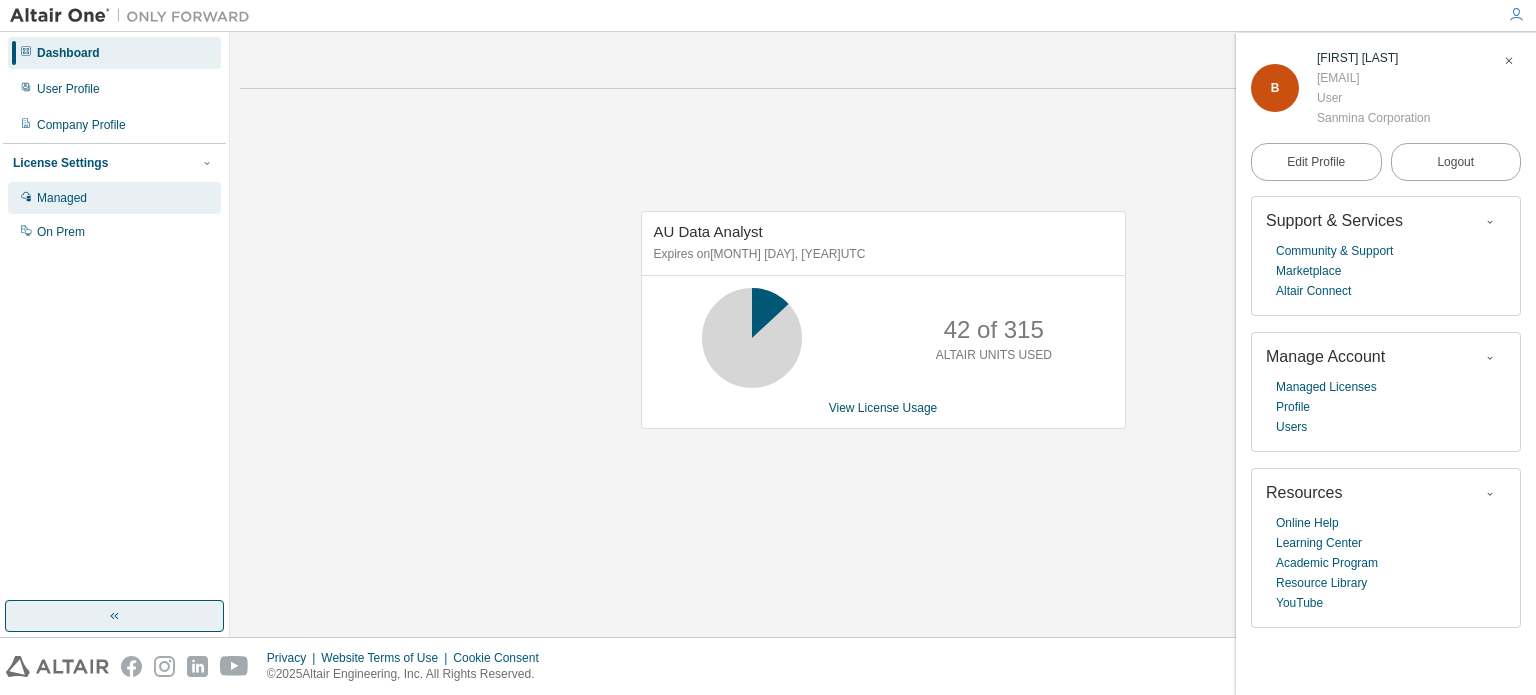 click on "Managed" at bounding box center [62, 198] 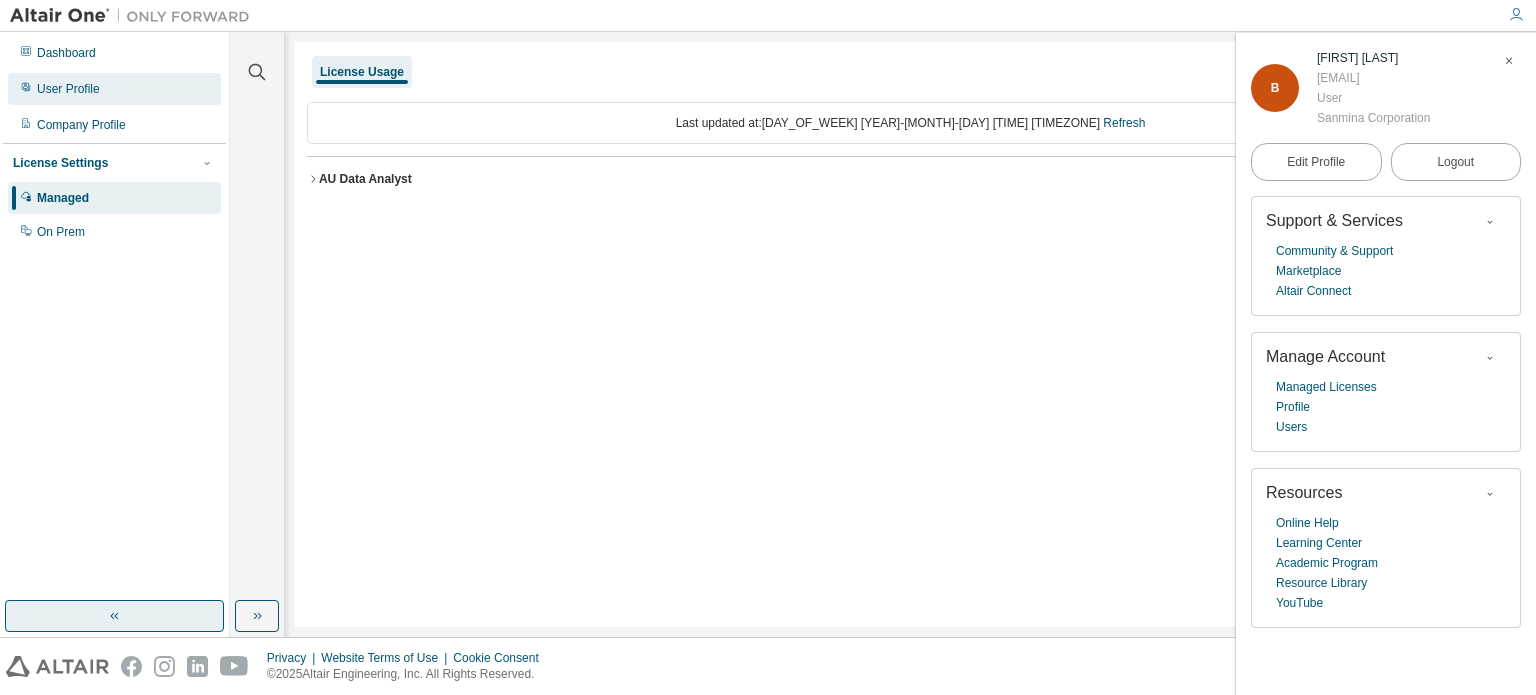 click on "User Profile" at bounding box center (114, 89) 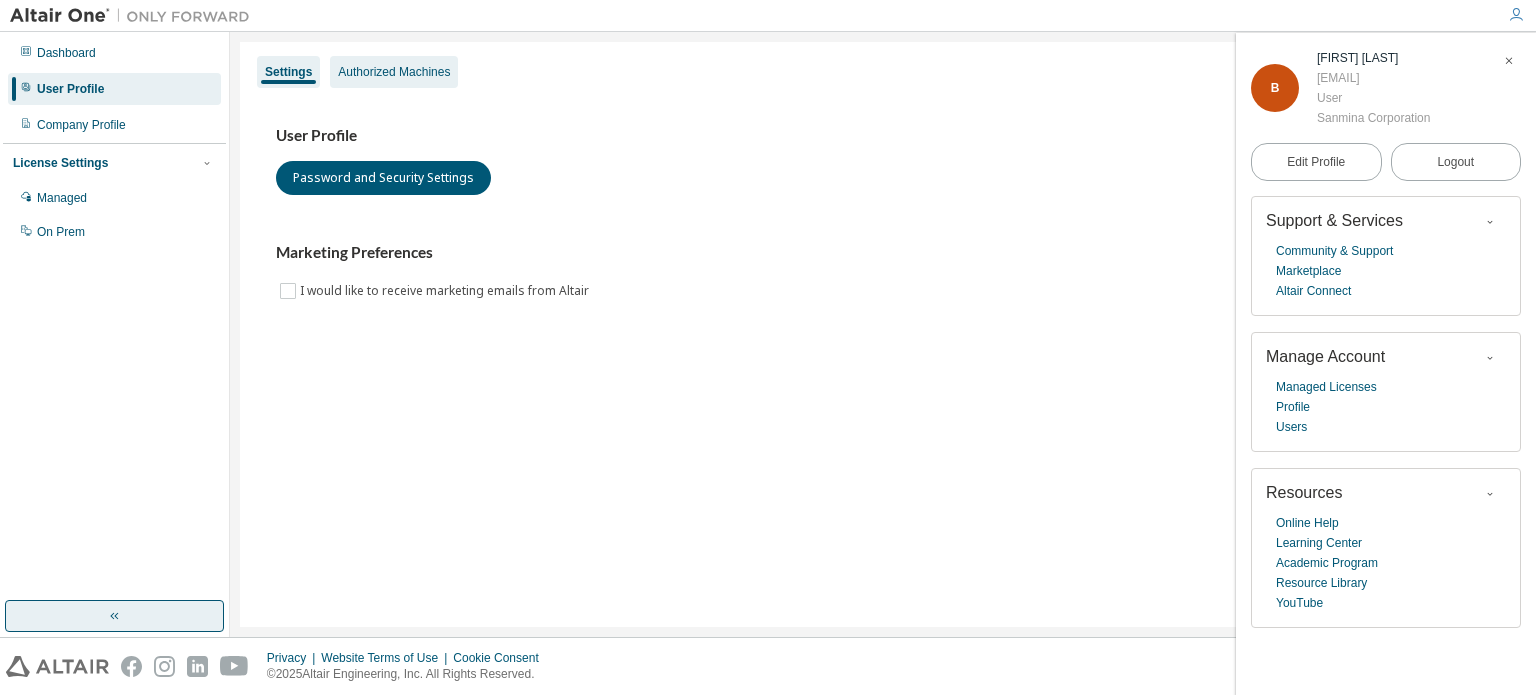 click on "Authorized Machines" at bounding box center [394, 72] 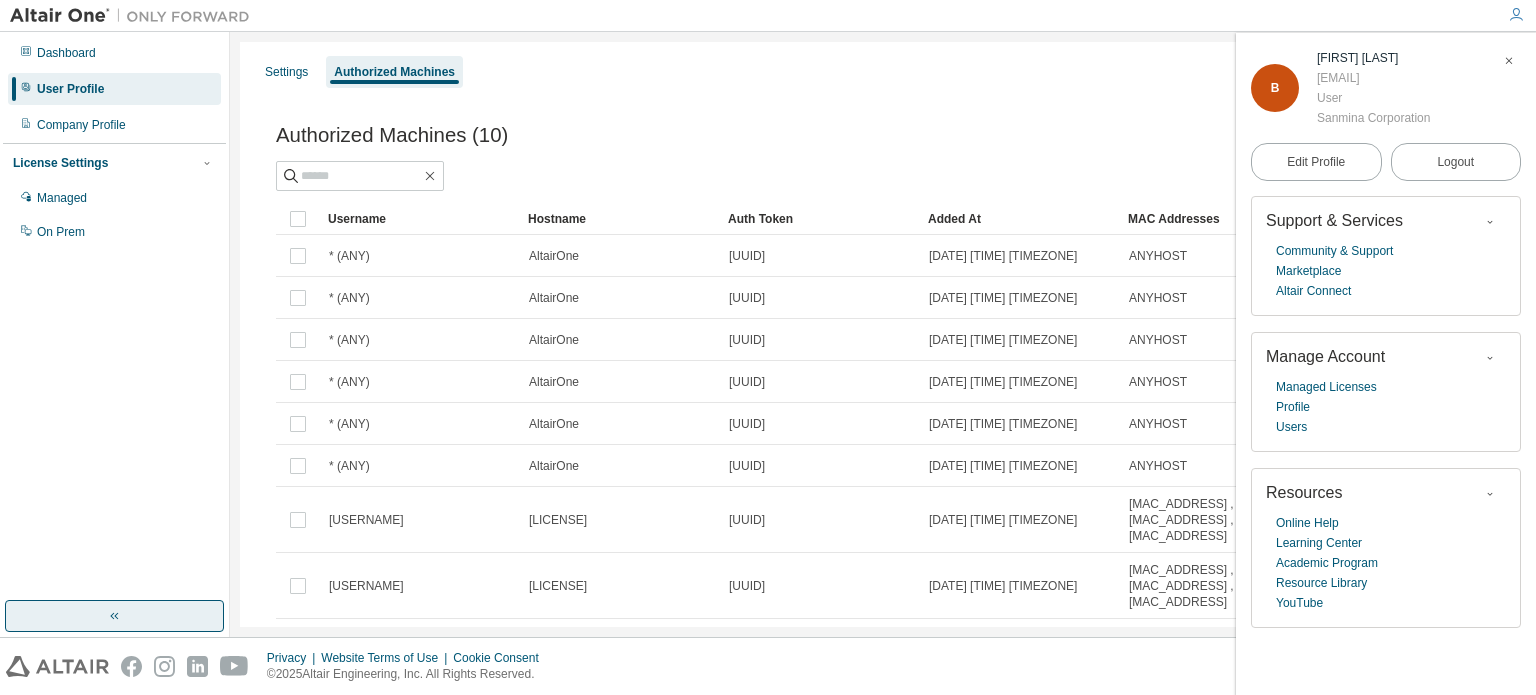 scroll, scrollTop: 0, scrollLeft: 0, axis: both 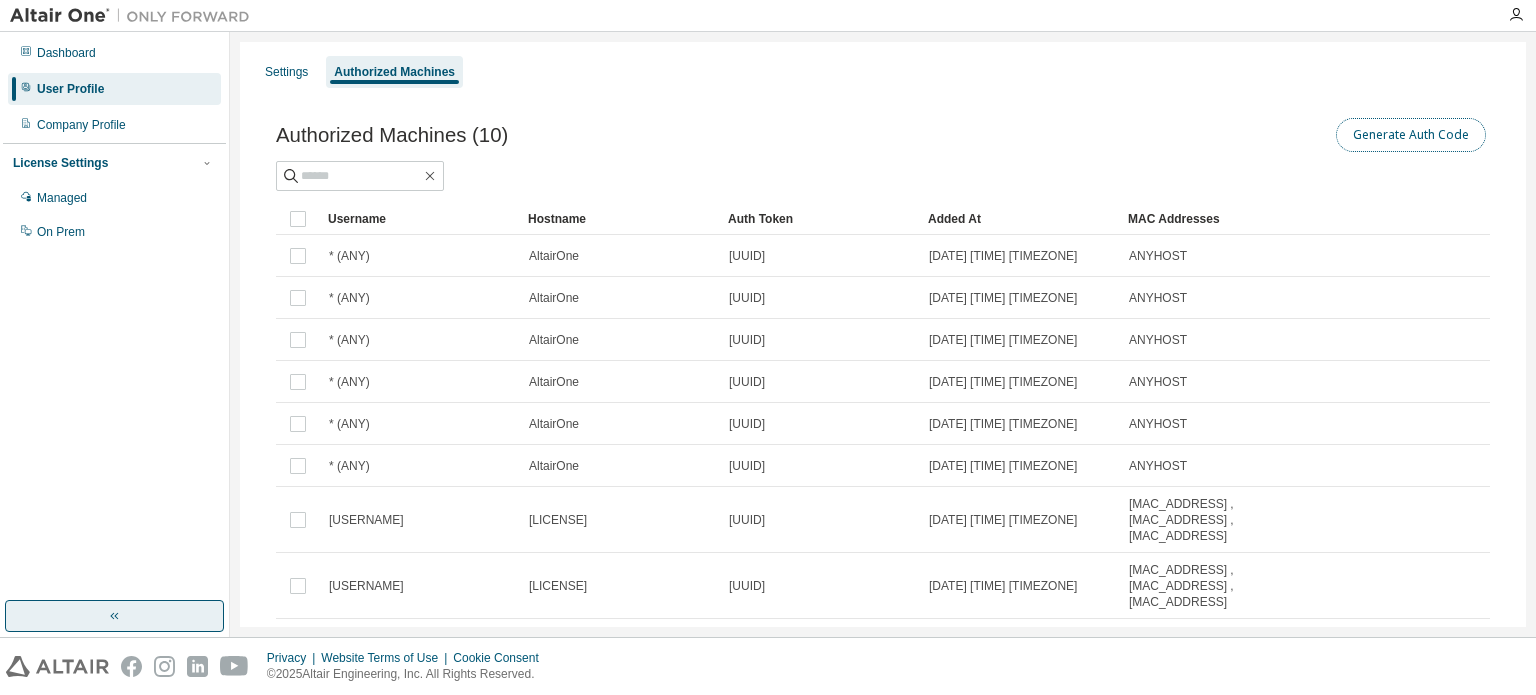 click on "Generate Auth Code" at bounding box center [1411, 135] 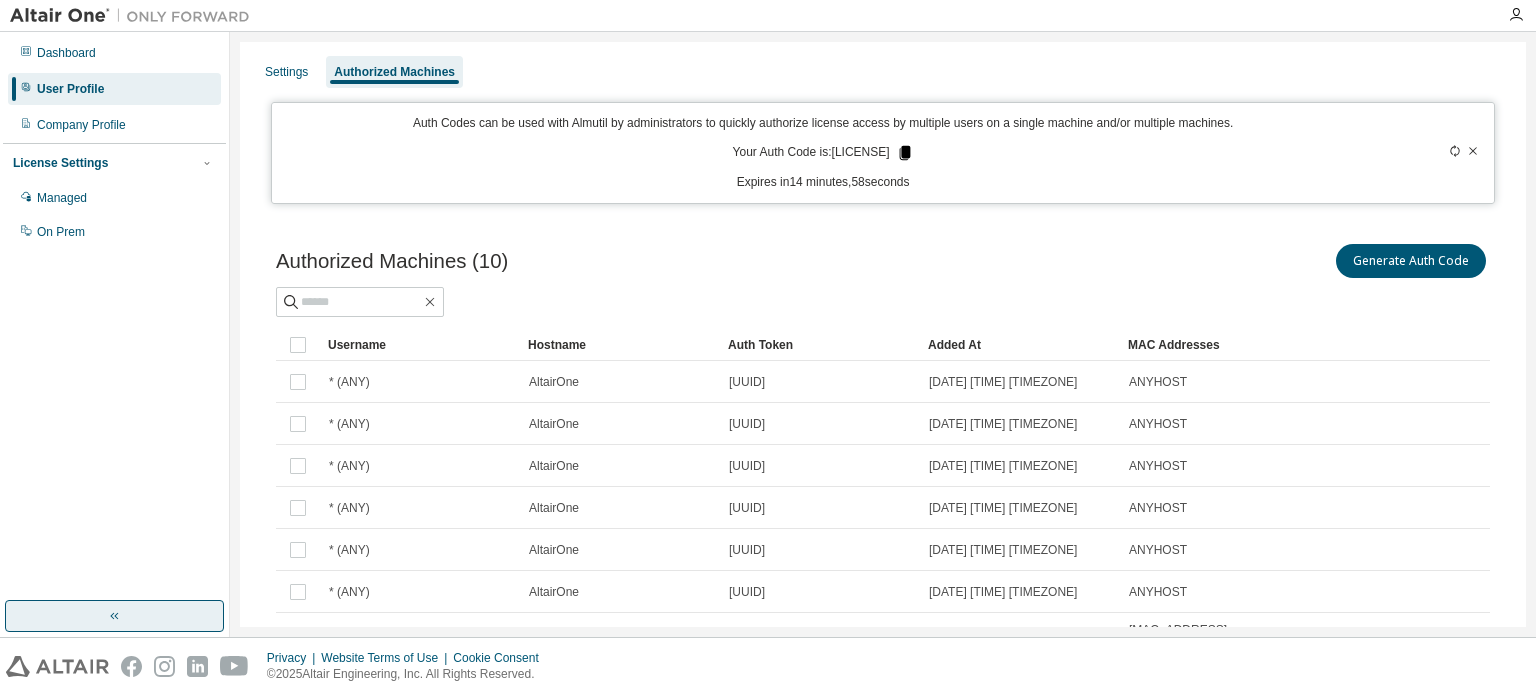 click 